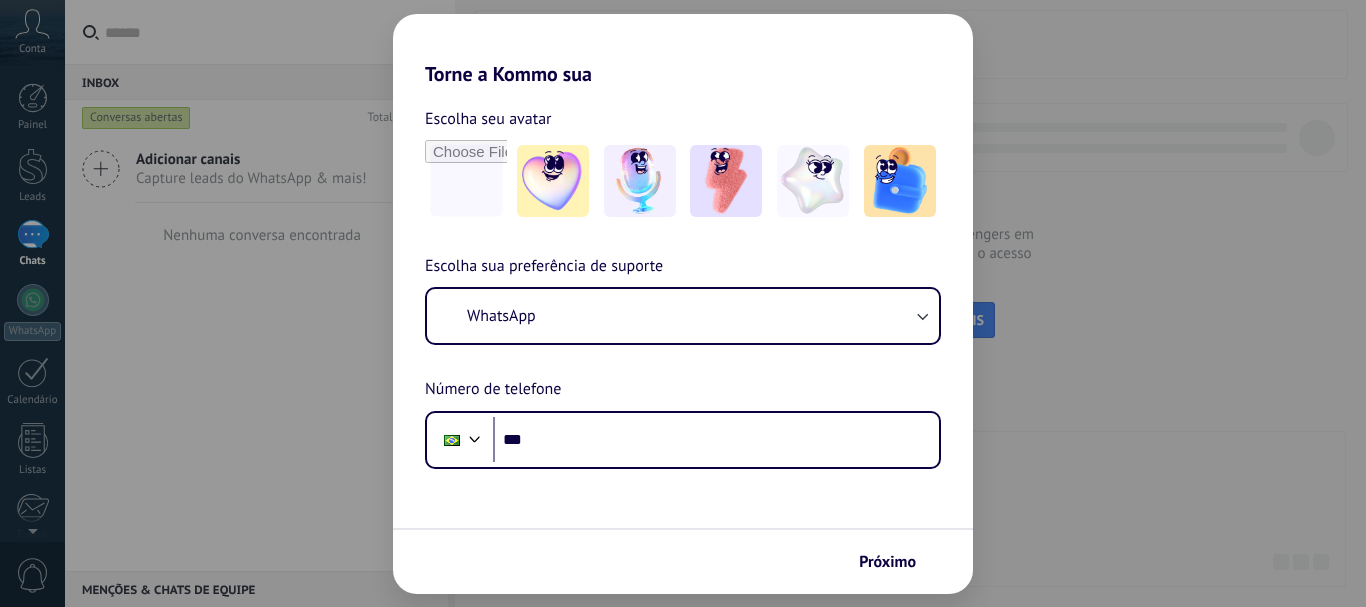 scroll, scrollTop: 0, scrollLeft: 0, axis: both 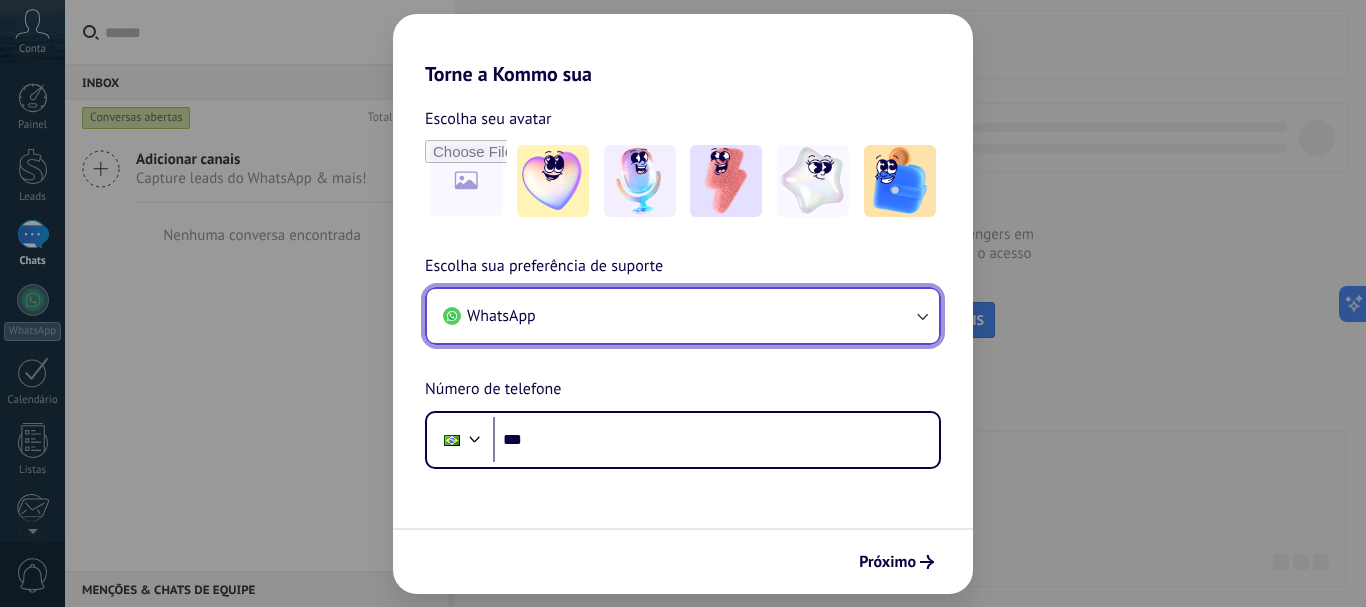 click on "WhatsApp" at bounding box center [683, 316] 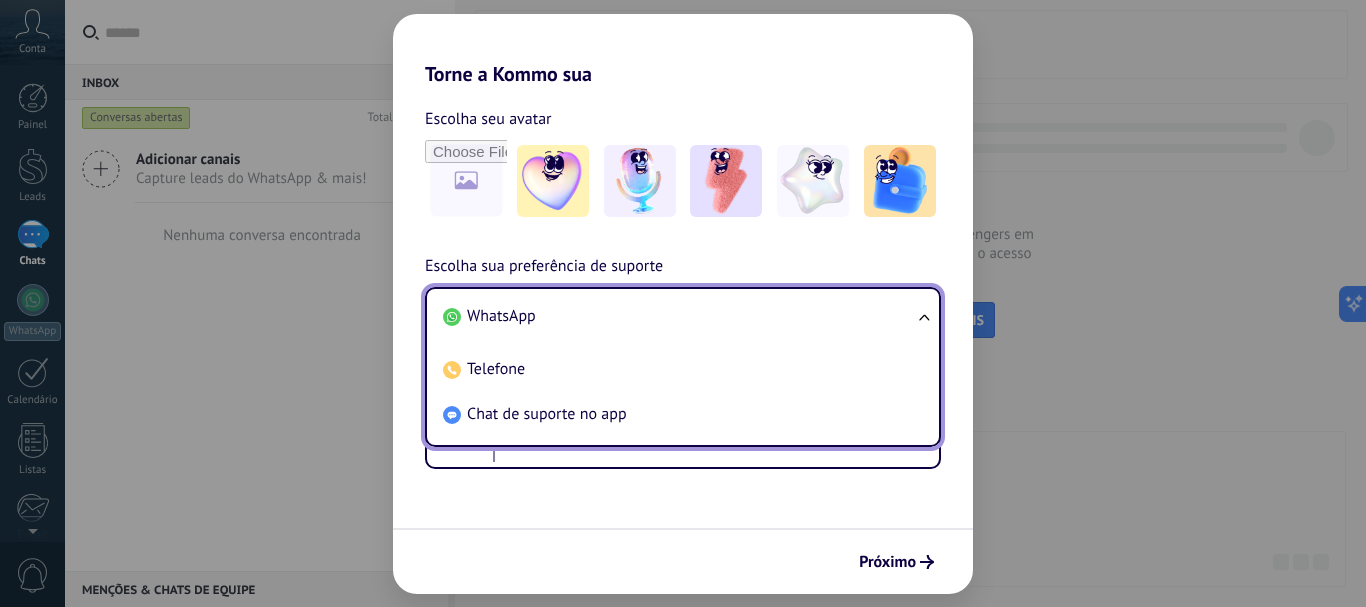 click on "WhatsApp Telefone Chat de suporte no app" at bounding box center (683, 367) 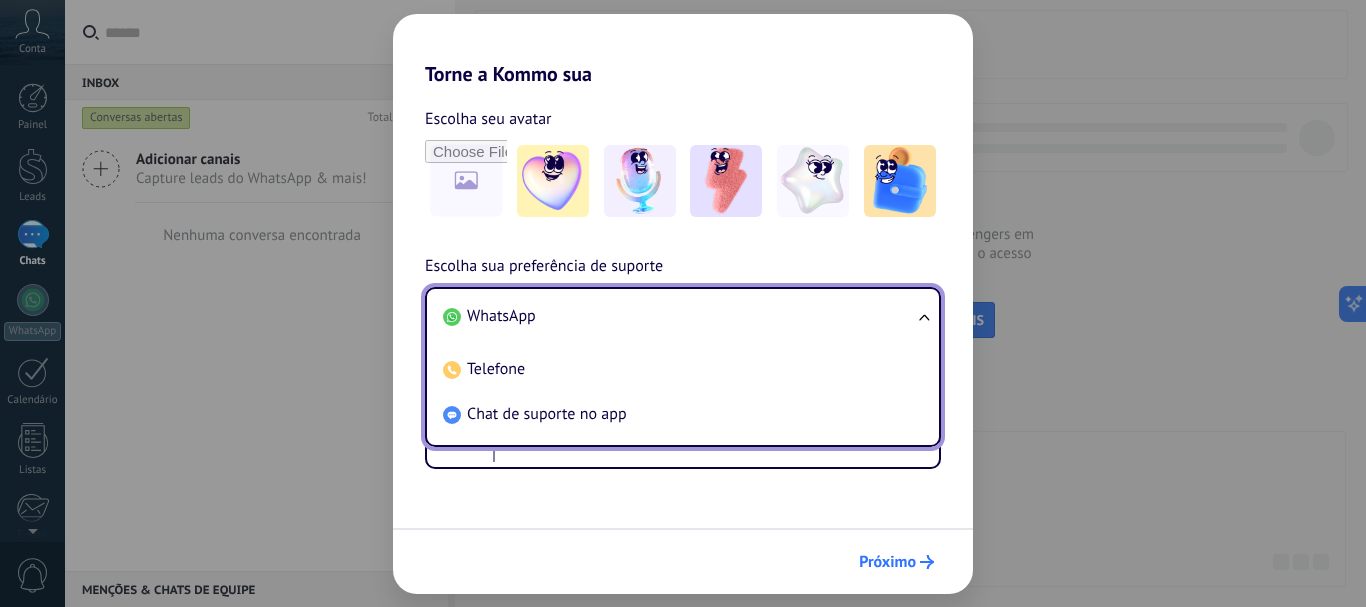 click on "Próximo" at bounding box center [887, 562] 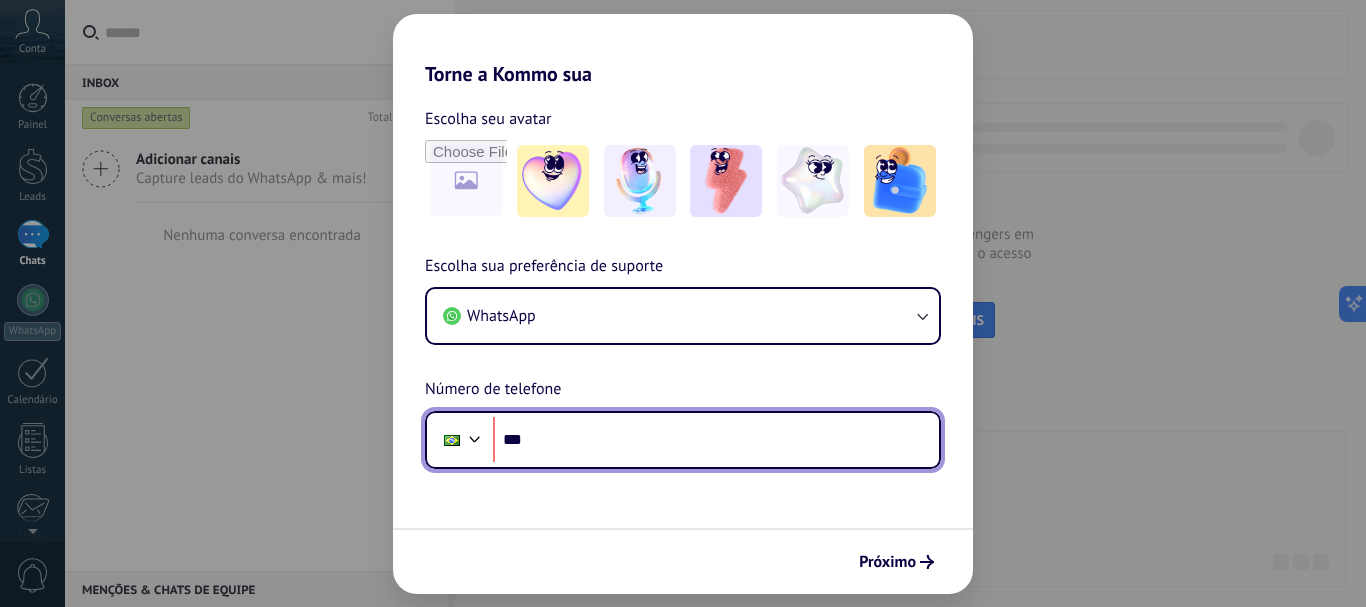 scroll, scrollTop: 0, scrollLeft: 0, axis: both 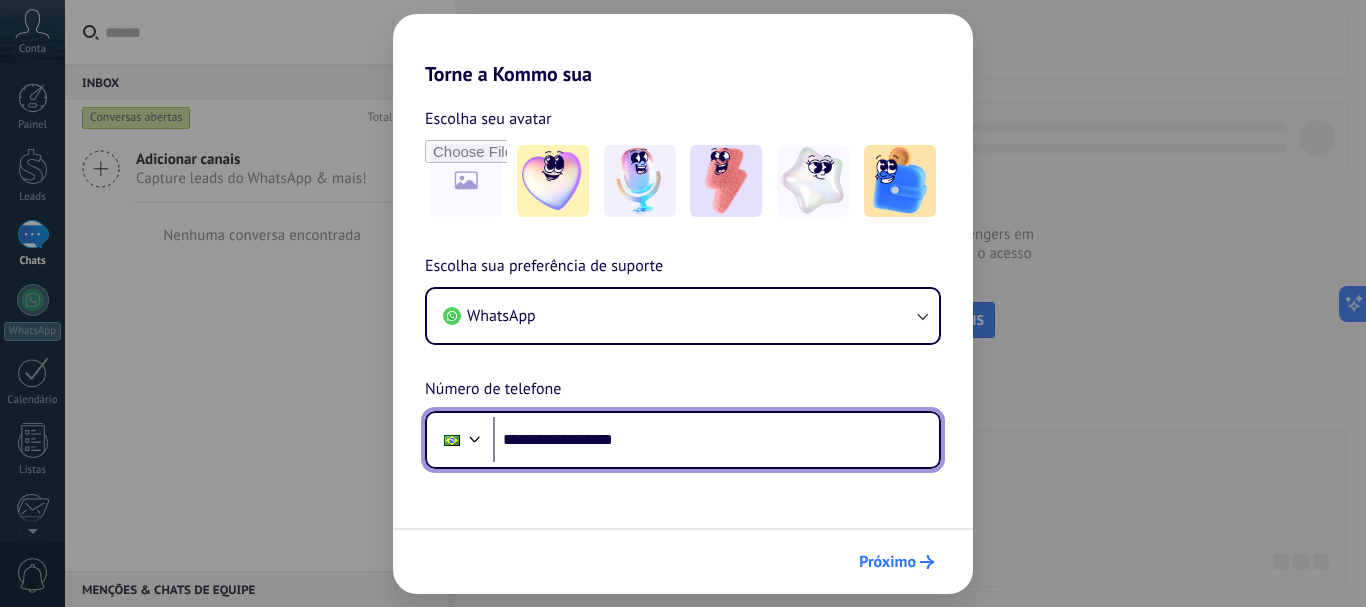 type on "**********" 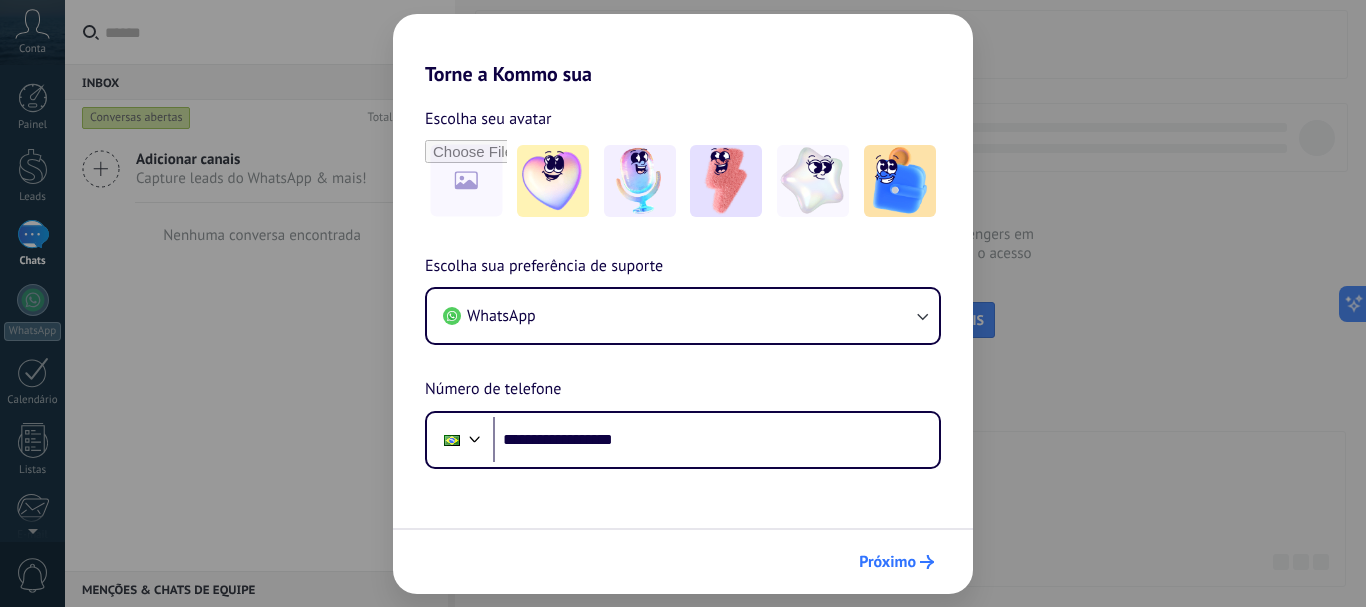 click on "Próximo" at bounding box center [887, 562] 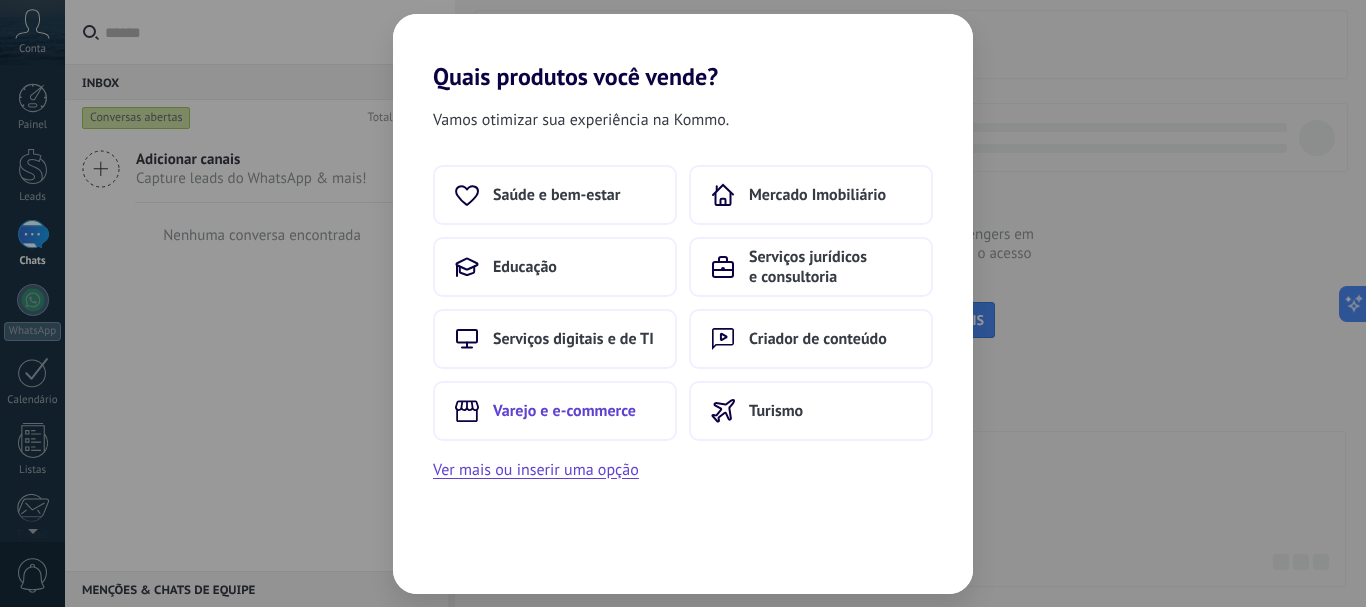 click on "Varejo e e-commerce" at bounding box center (564, 411) 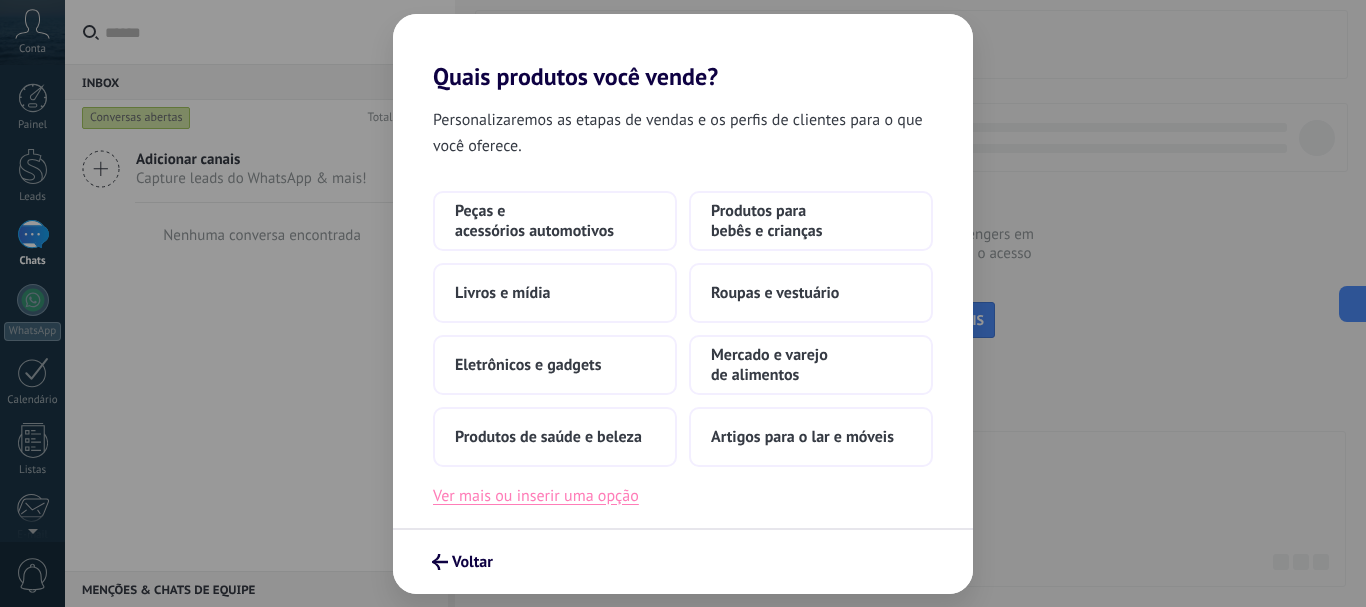 click on "Ver mais ou inserir uma opção" at bounding box center [536, 496] 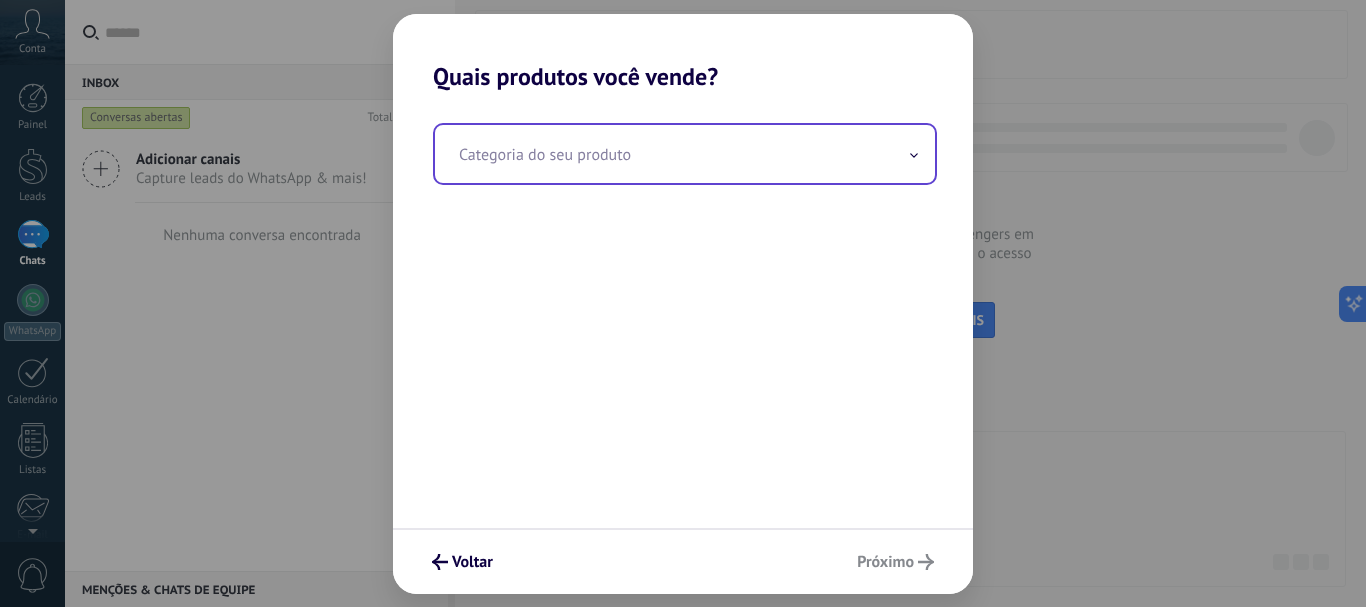 click at bounding box center (685, 154) 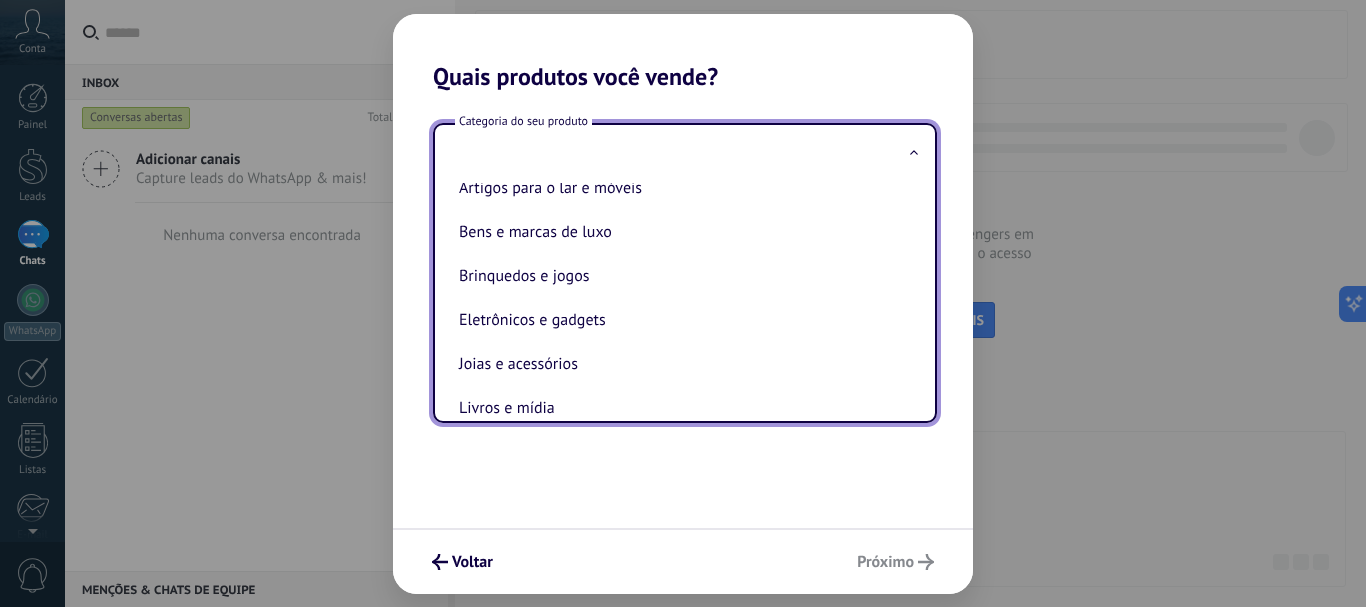 scroll, scrollTop: 0, scrollLeft: 0, axis: both 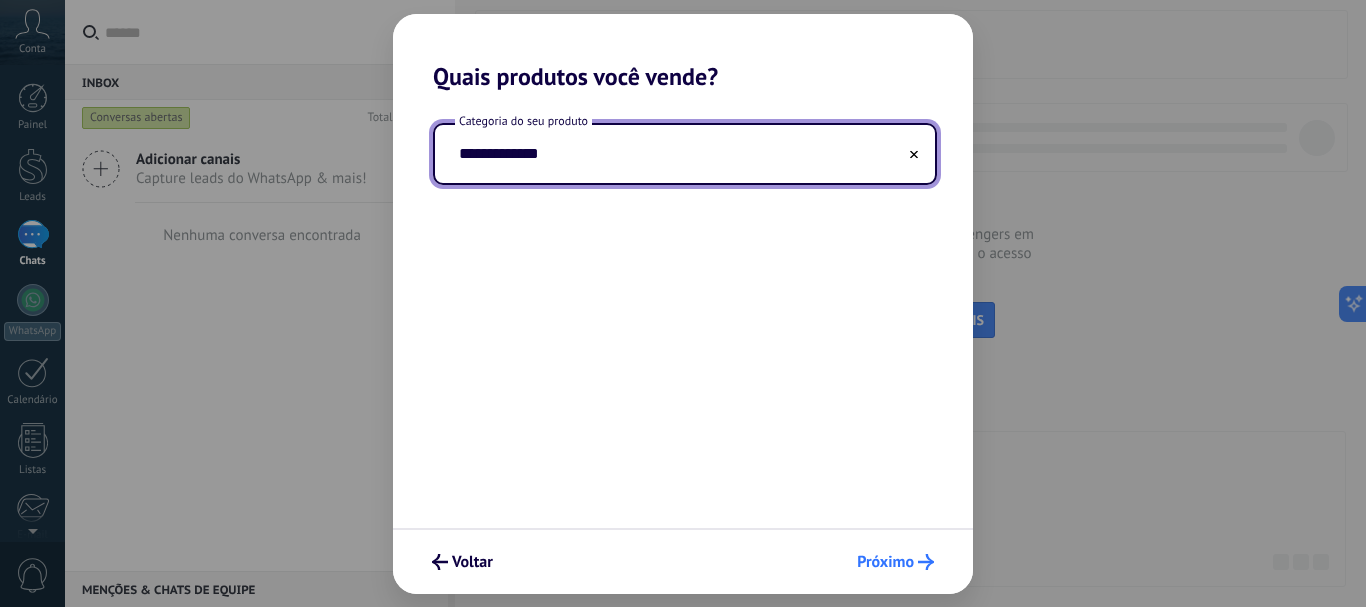 type on "**********" 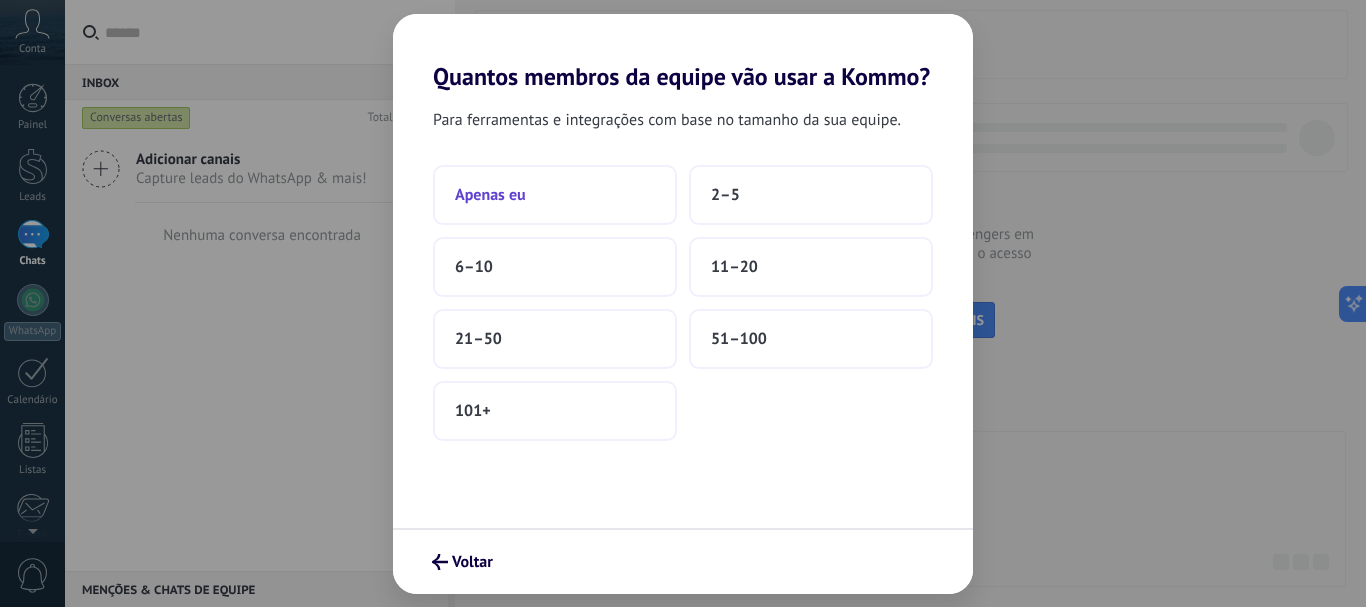click on "Apenas eu" at bounding box center (555, 195) 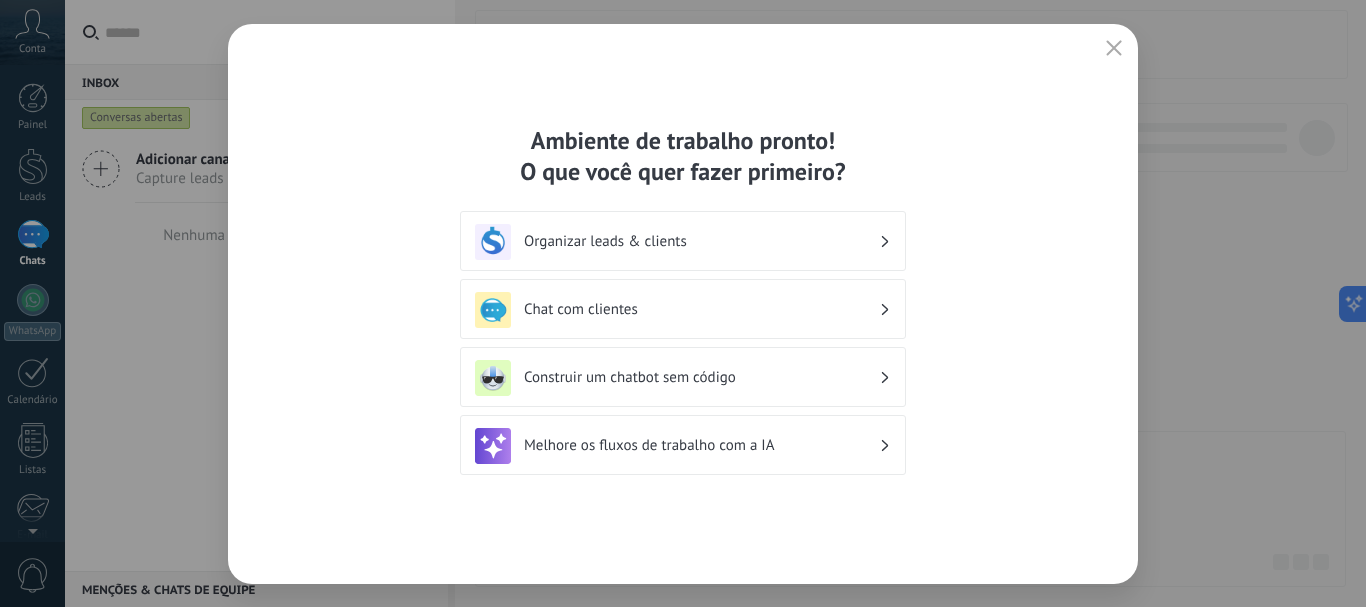 click 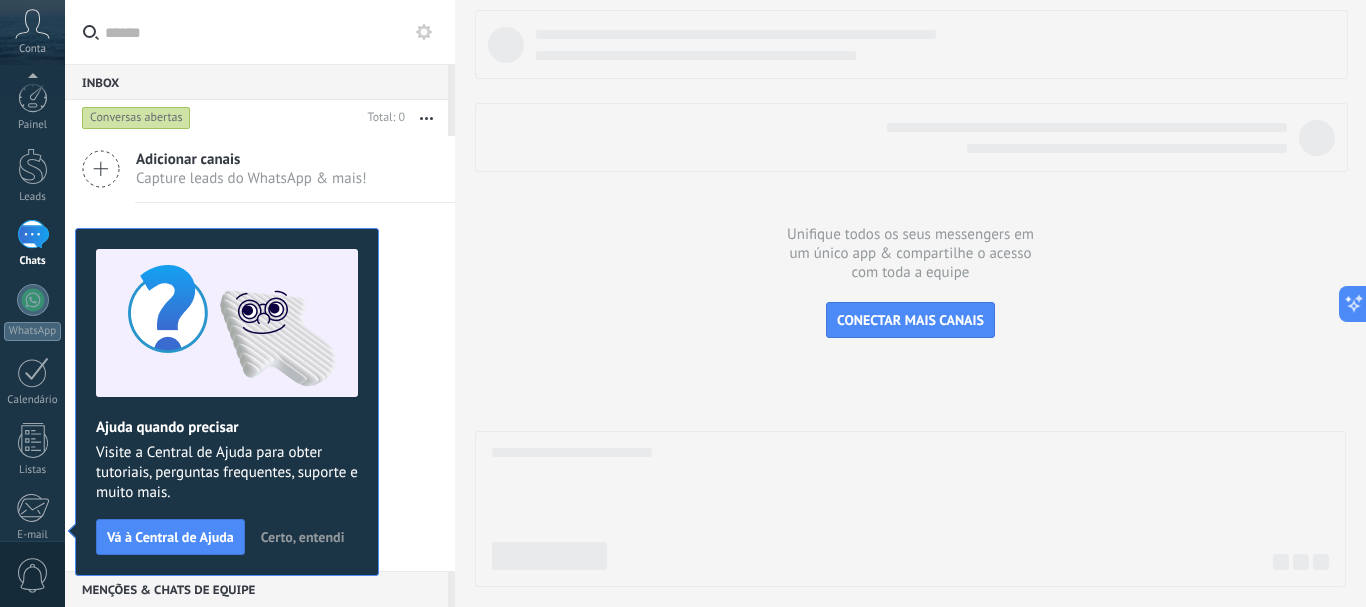 scroll, scrollTop: 225, scrollLeft: 0, axis: vertical 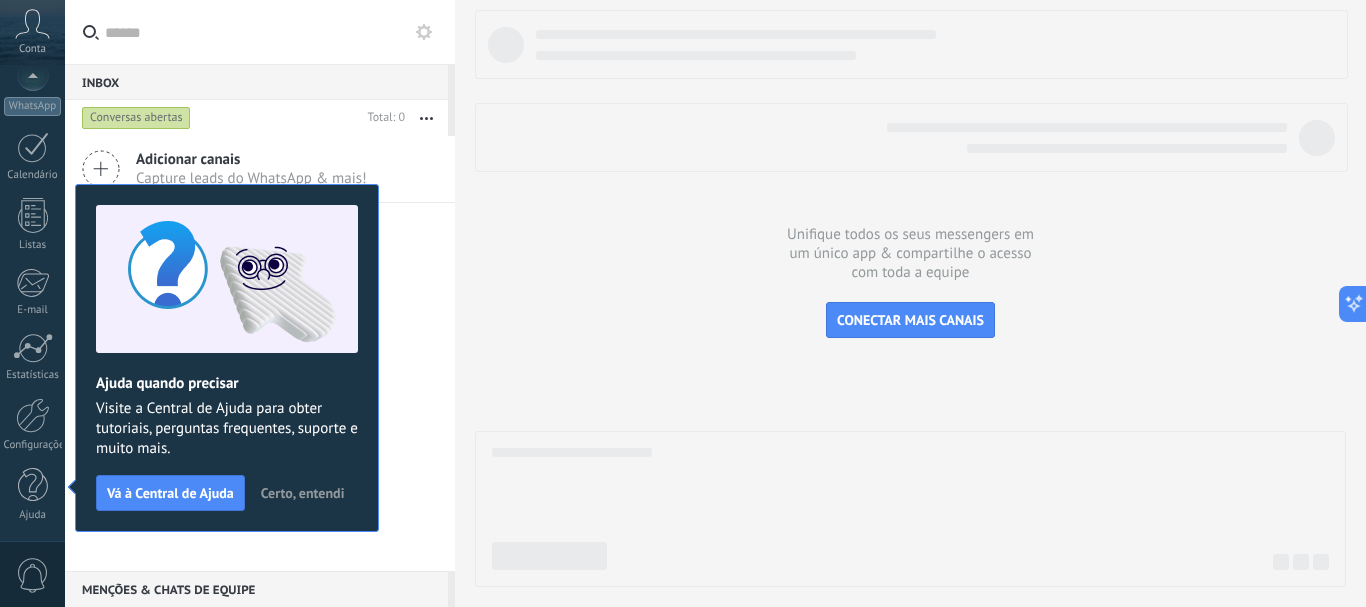 click on "Certo, entendi" at bounding box center (303, 493) 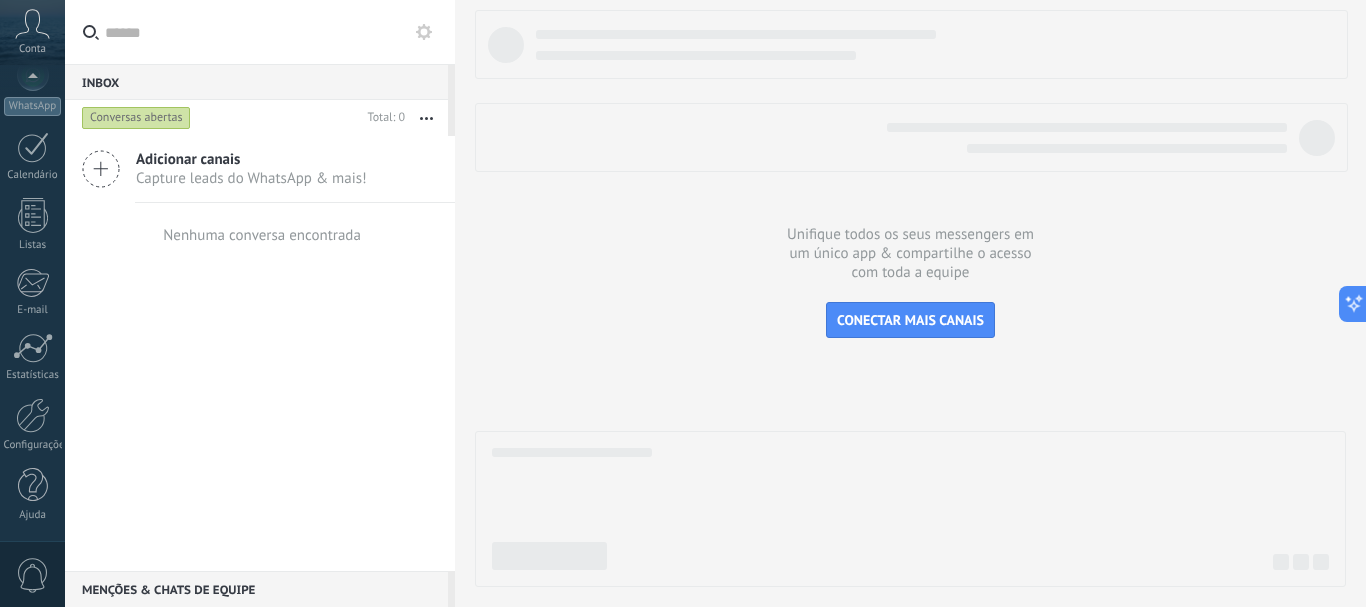 click on "Adicionar canais" at bounding box center [251, 159] 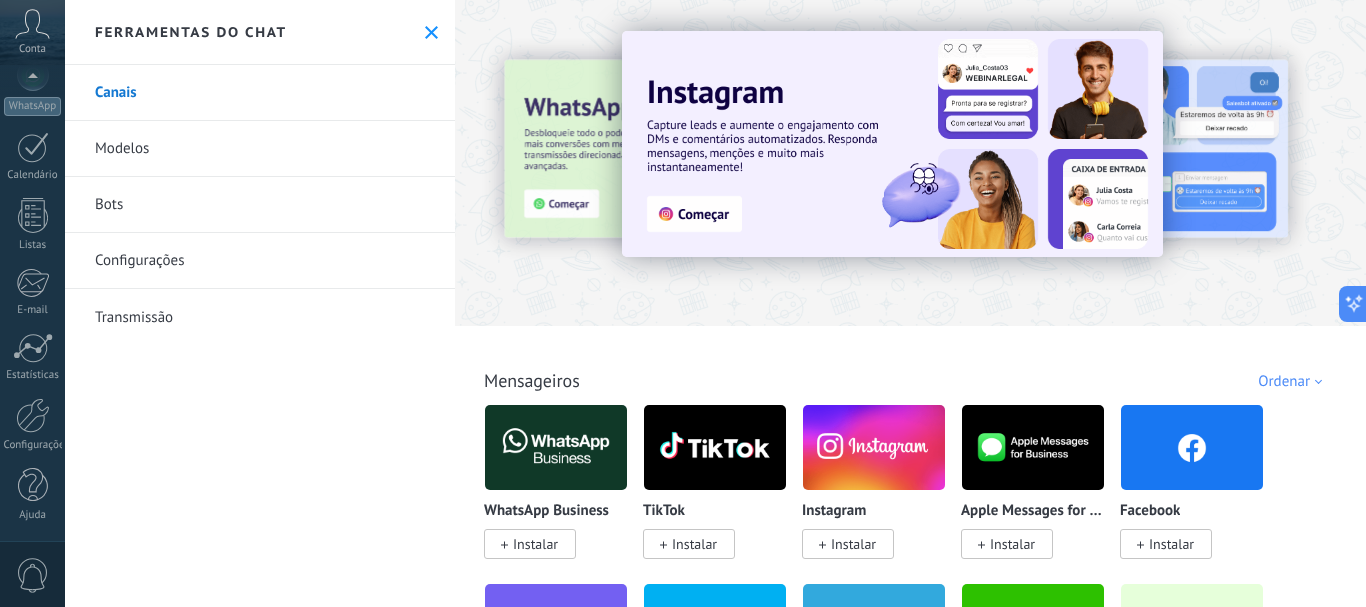 click on "Todos Cx. Entrada Automações Fonte do lead Instalado Minhas inscrições  Ordenar Escolhas da equipe Tendências Mais populares Mais recentes" at bounding box center [910, 358] 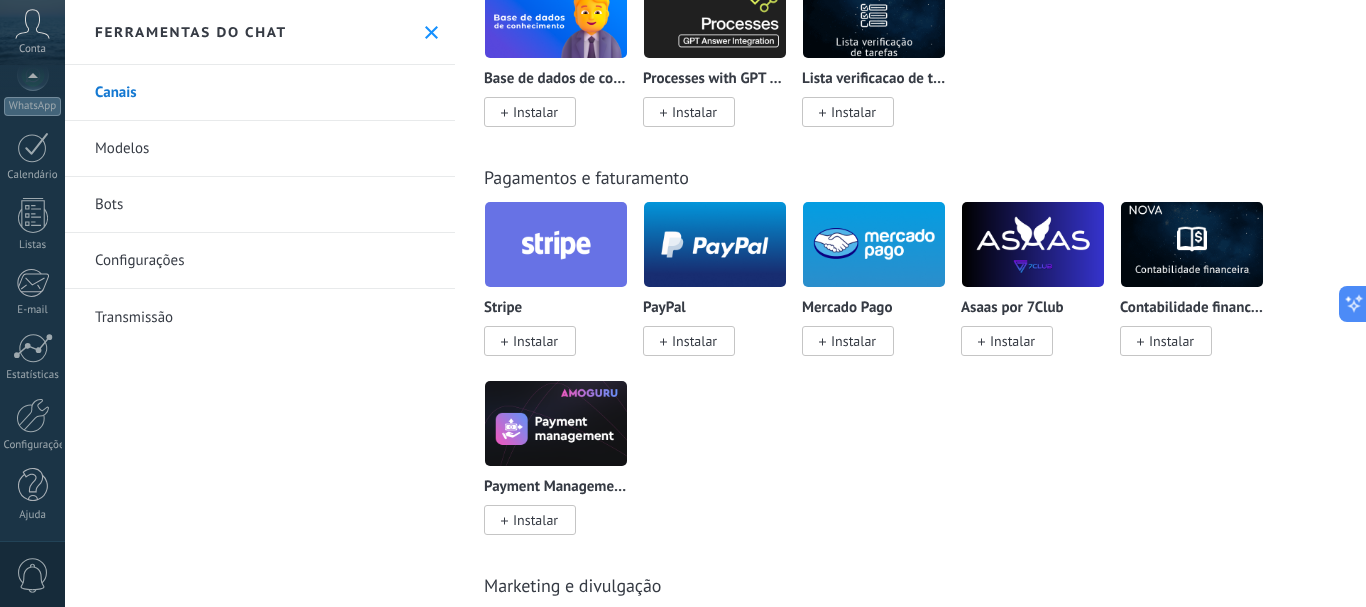 scroll, scrollTop: 3280, scrollLeft: 0, axis: vertical 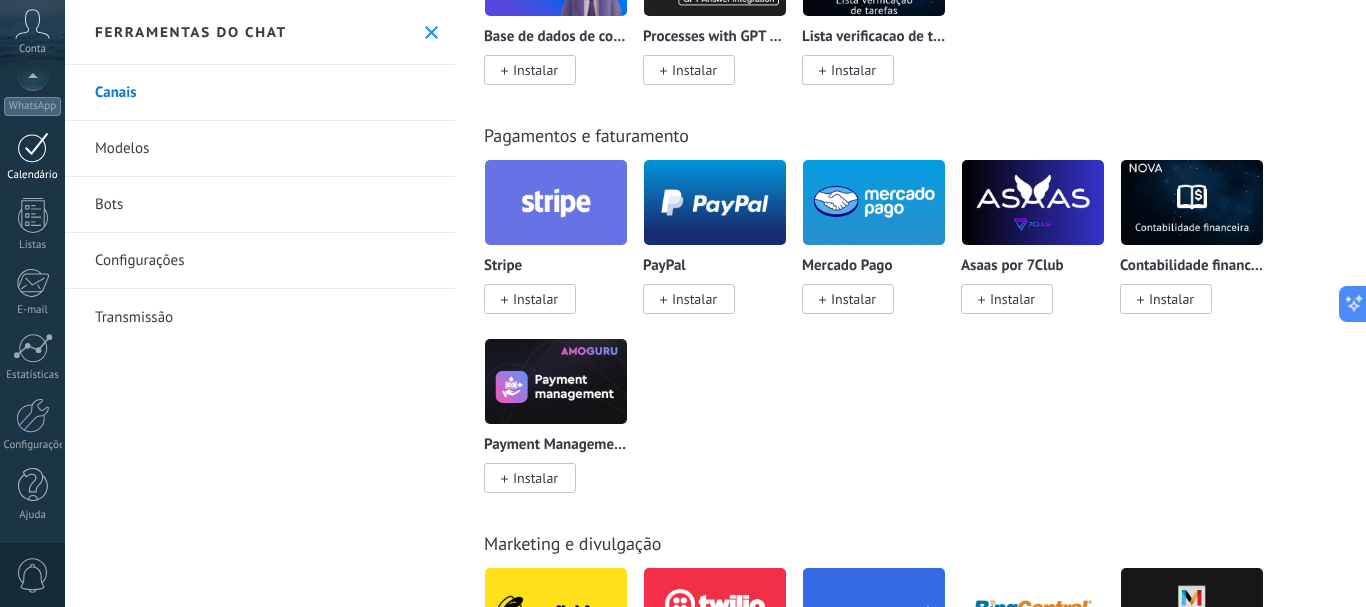 click at bounding box center (33, 147) 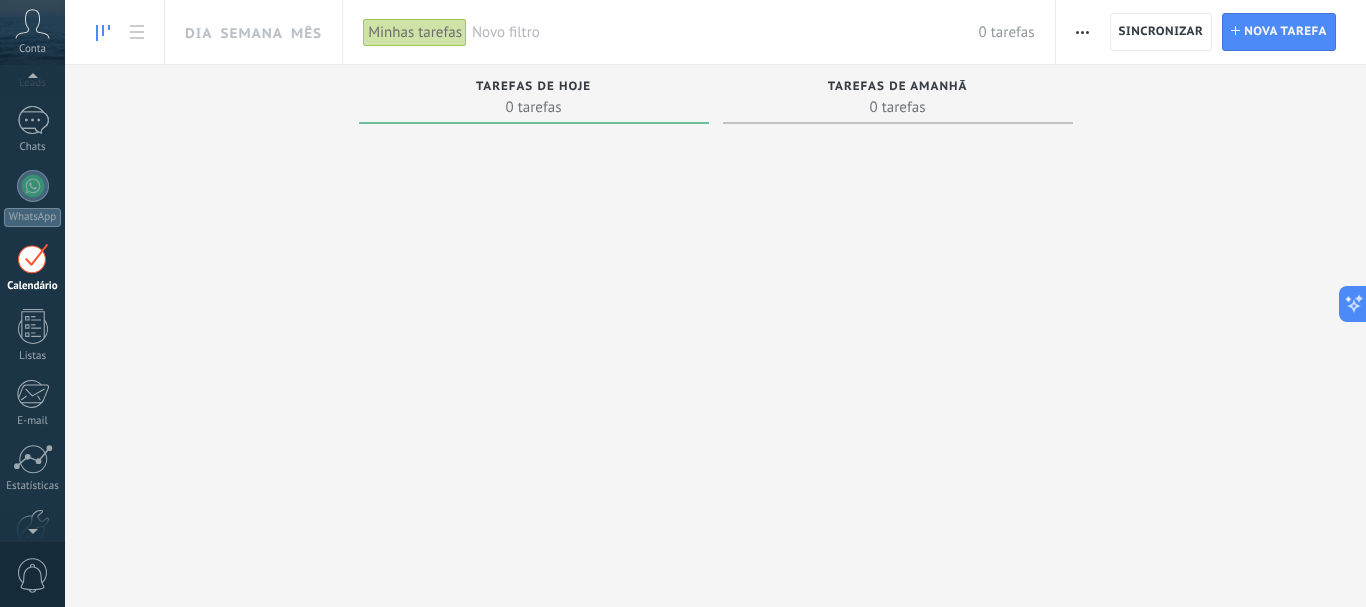 click at bounding box center [32, 80] 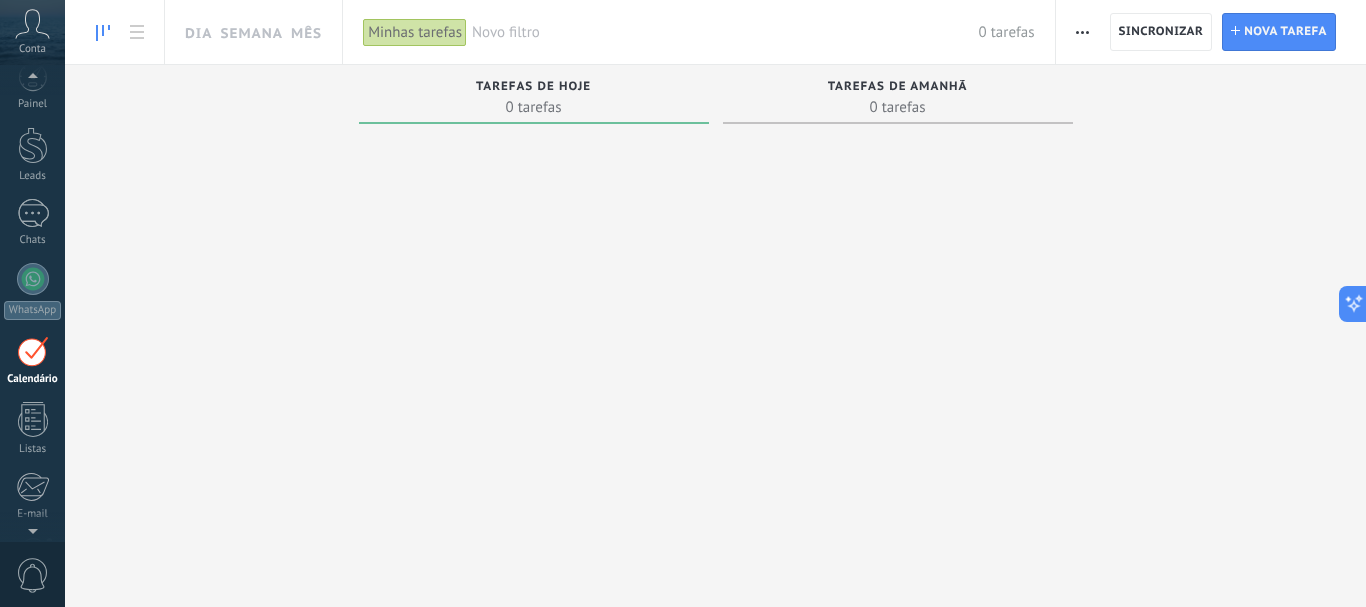 scroll, scrollTop: 0, scrollLeft: 0, axis: both 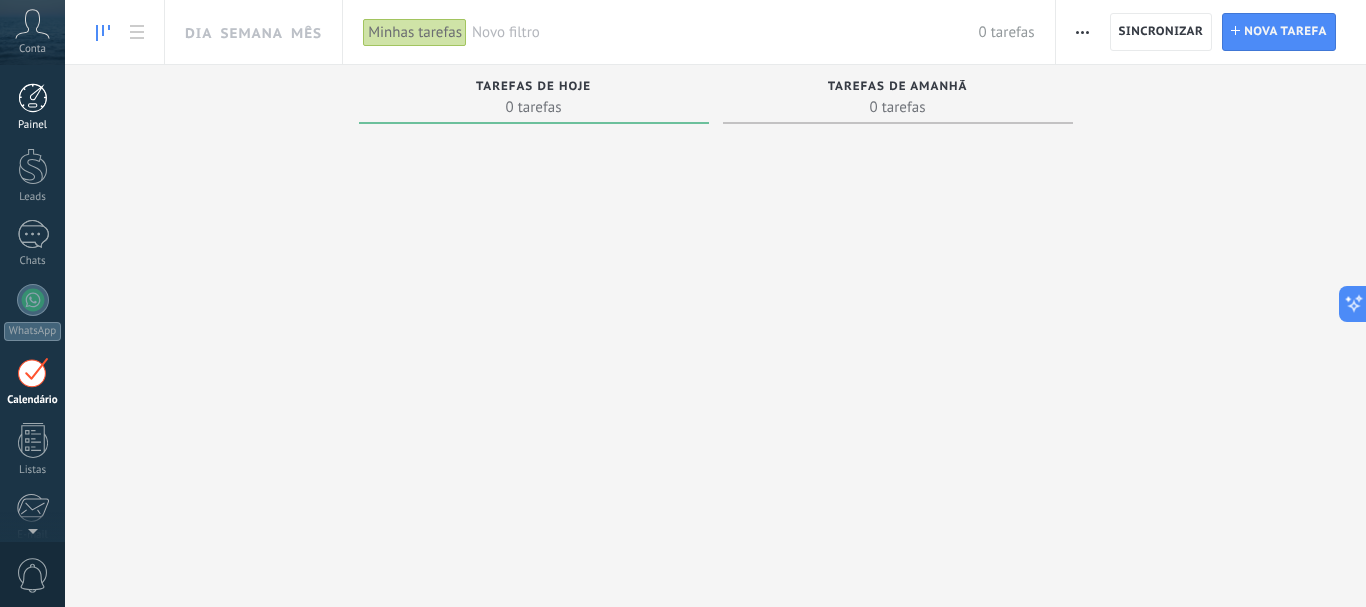 click at bounding box center (33, 98) 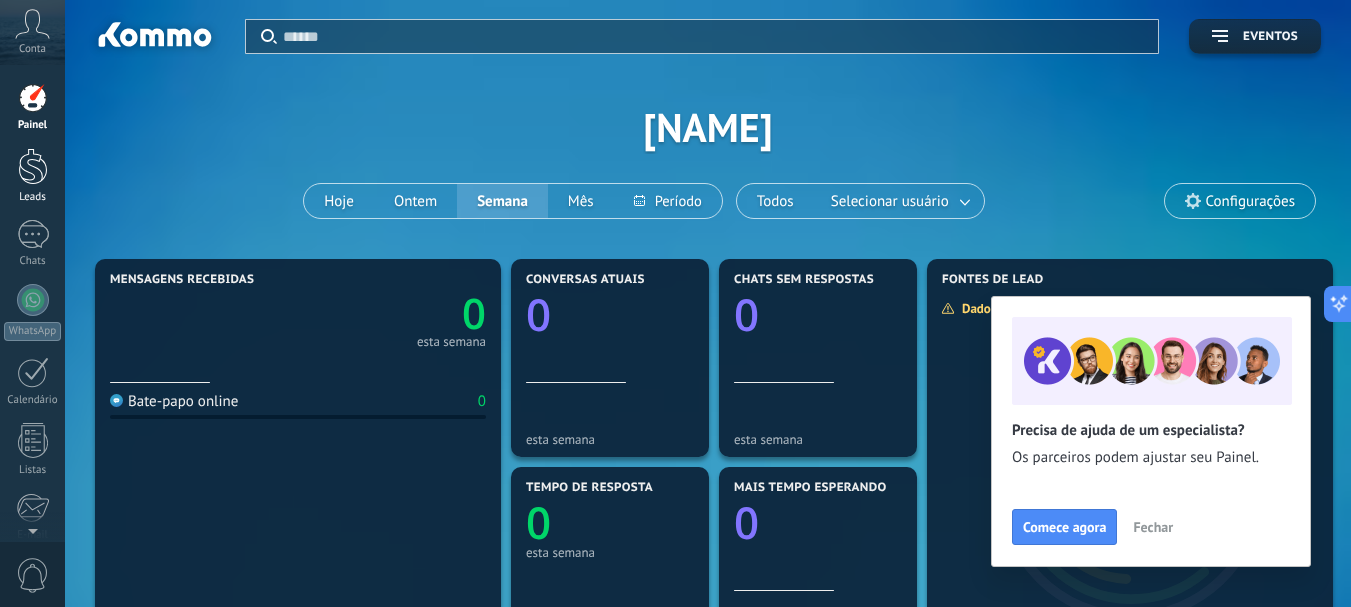 click at bounding box center [33, 166] 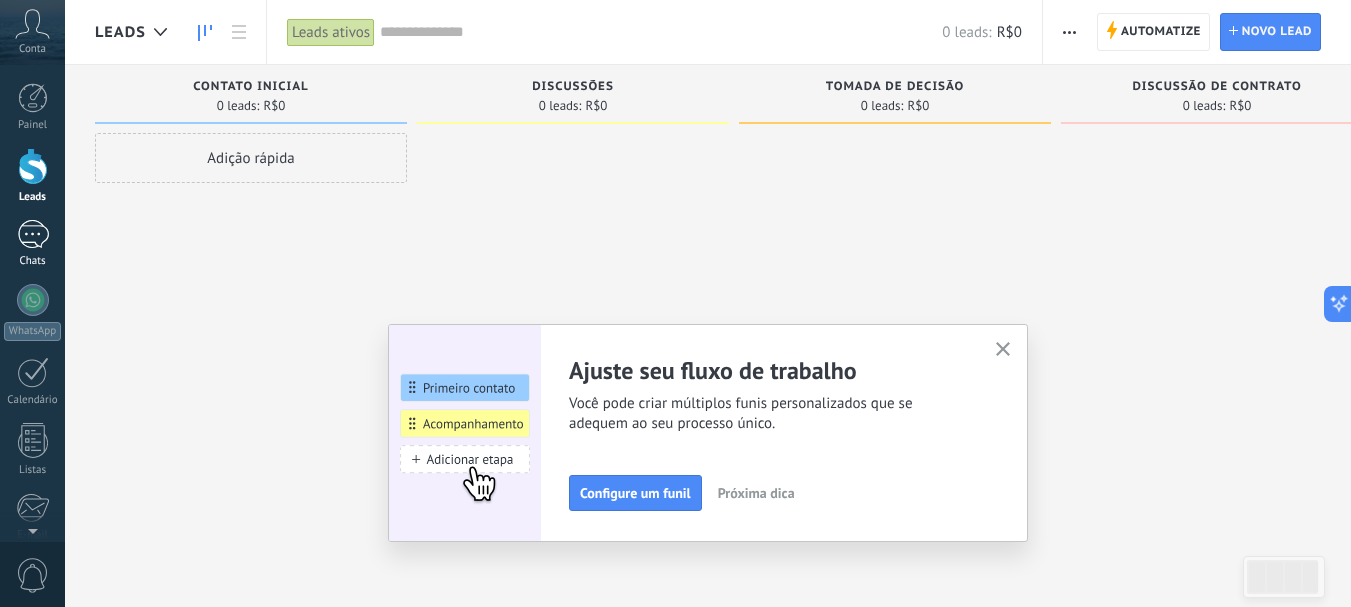 click at bounding box center (33, 234) 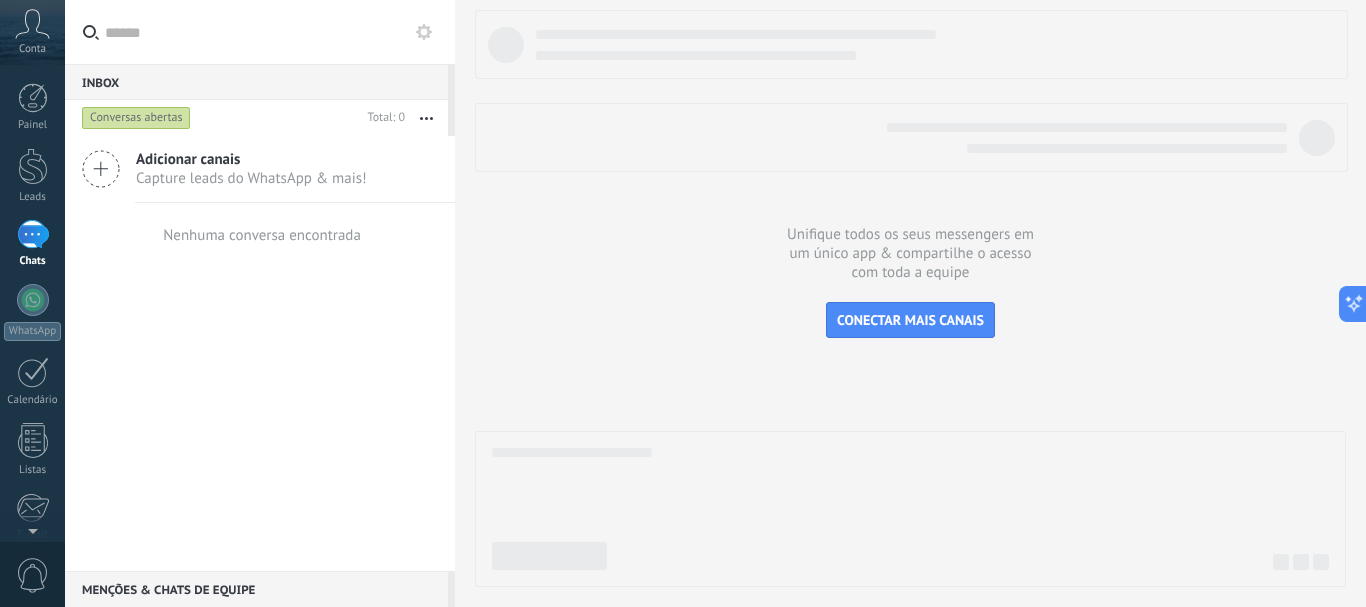 click on "Capture leads do WhatsApp & mais!" at bounding box center [251, 178] 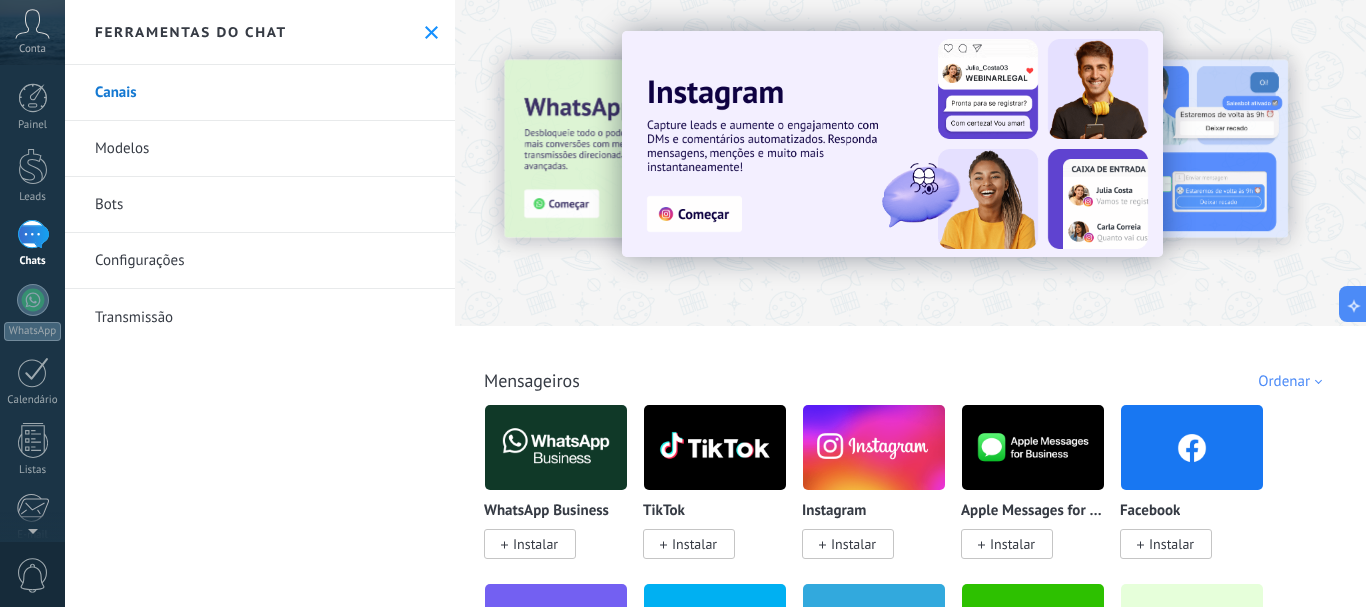 click on "Modelos" at bounding box center [260, 149] 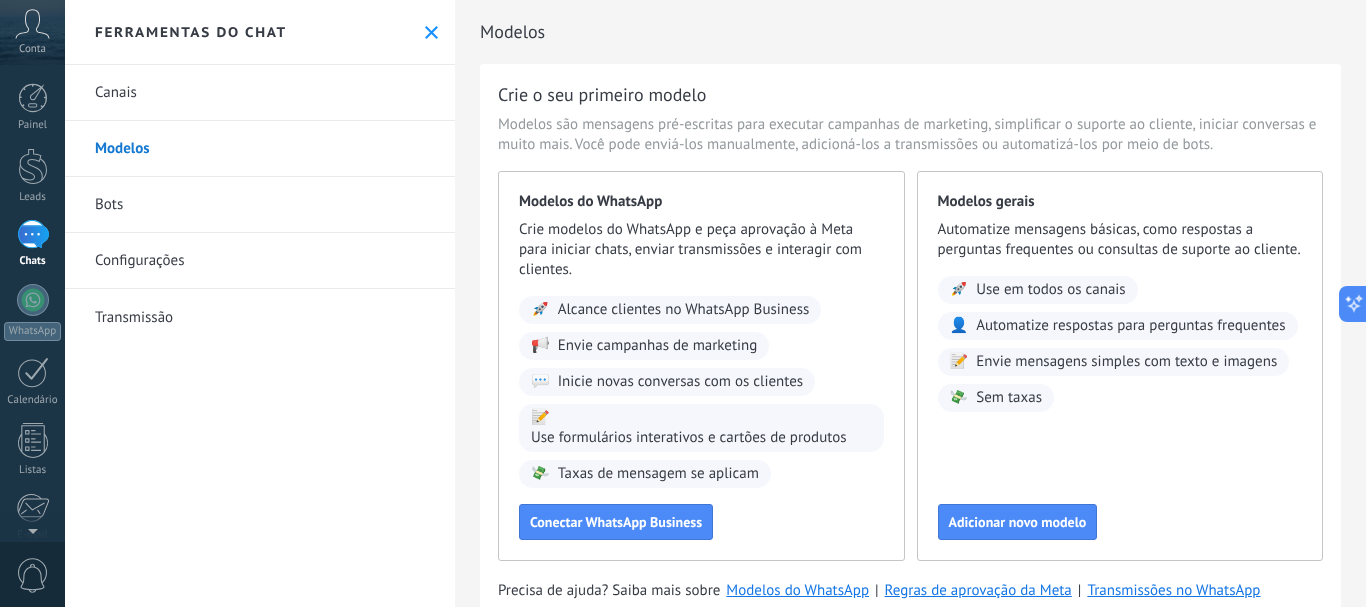 click on "Bots" at bounding box center [260, 205] 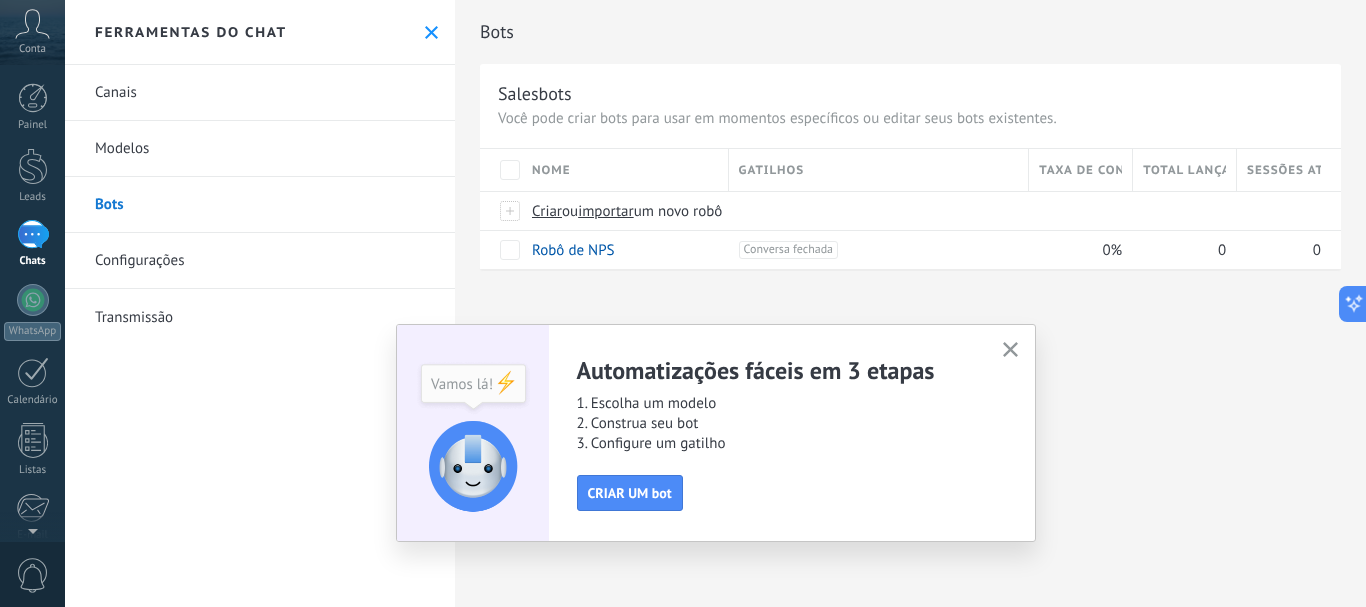 click on "Modelos" at bounding box center [260, 149] 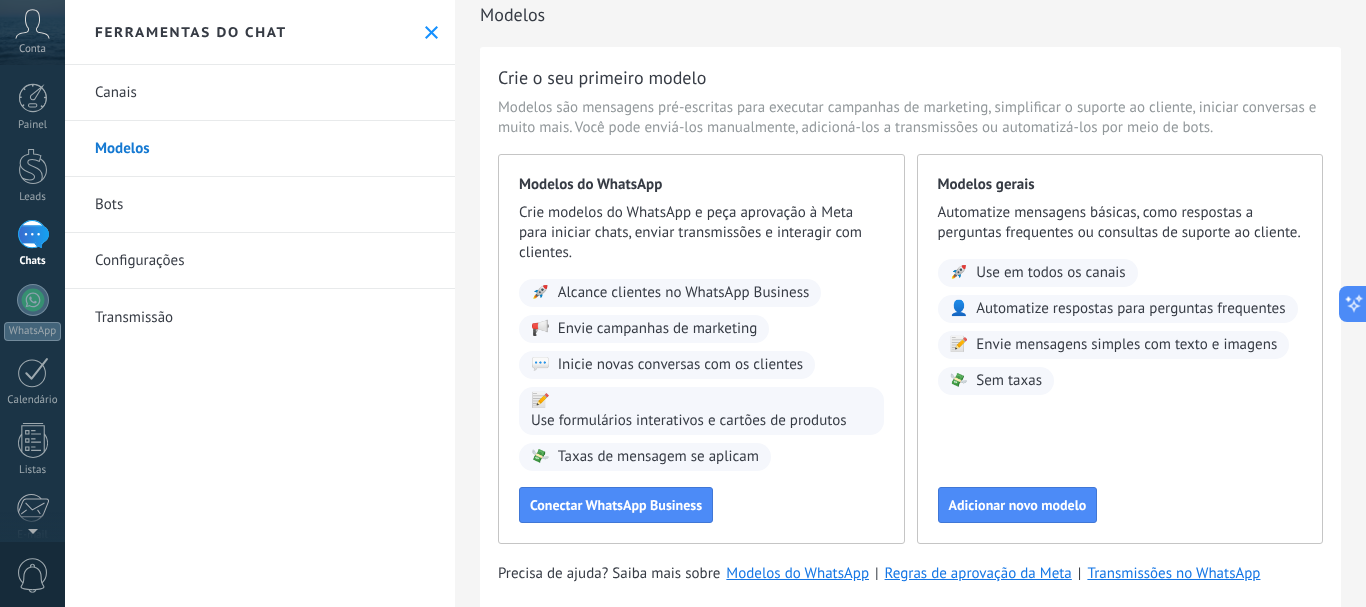 scroll, scrollTop: 66, scrollLeft: 0, axis: vertical 